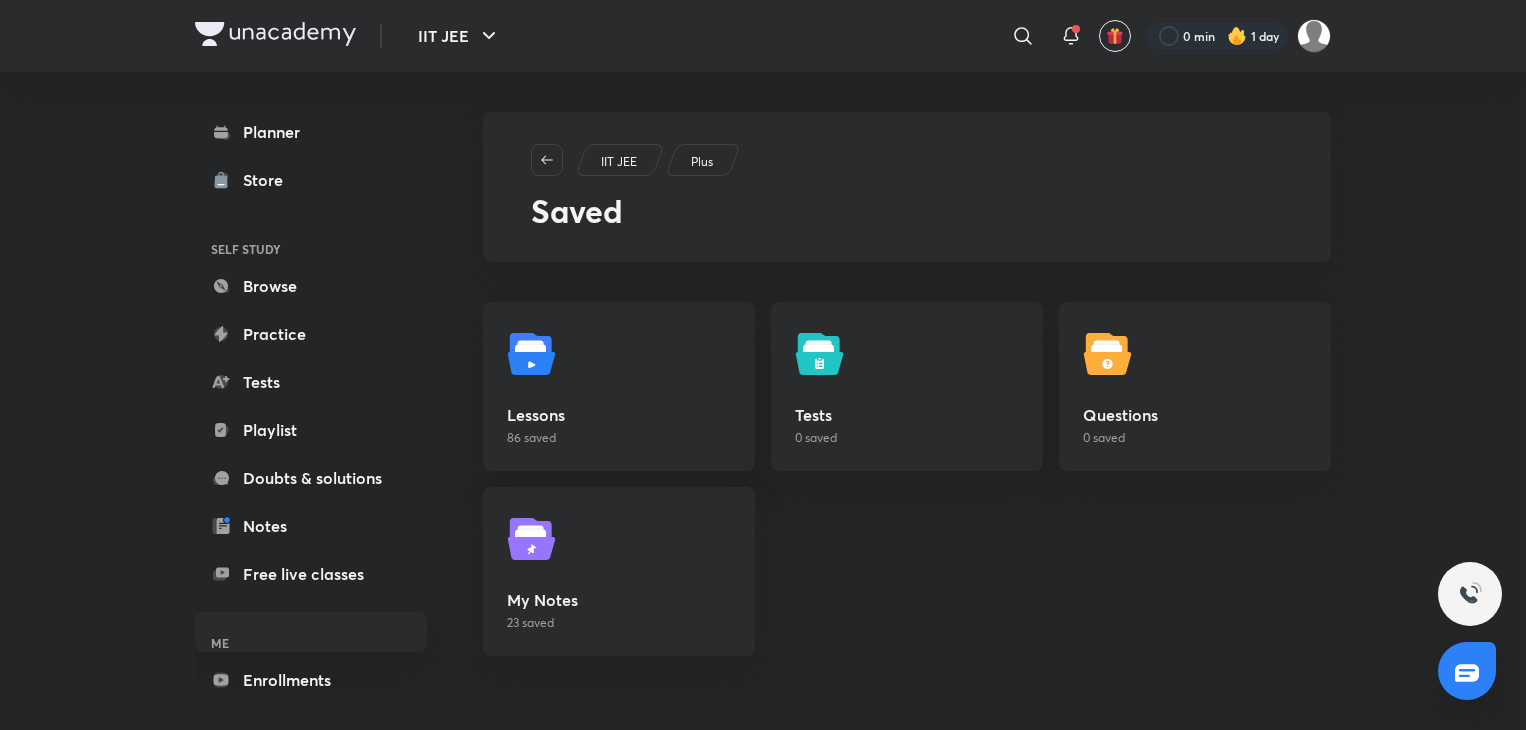 scroll, scrollTop: 0, scrollLeft: 0, axis: both 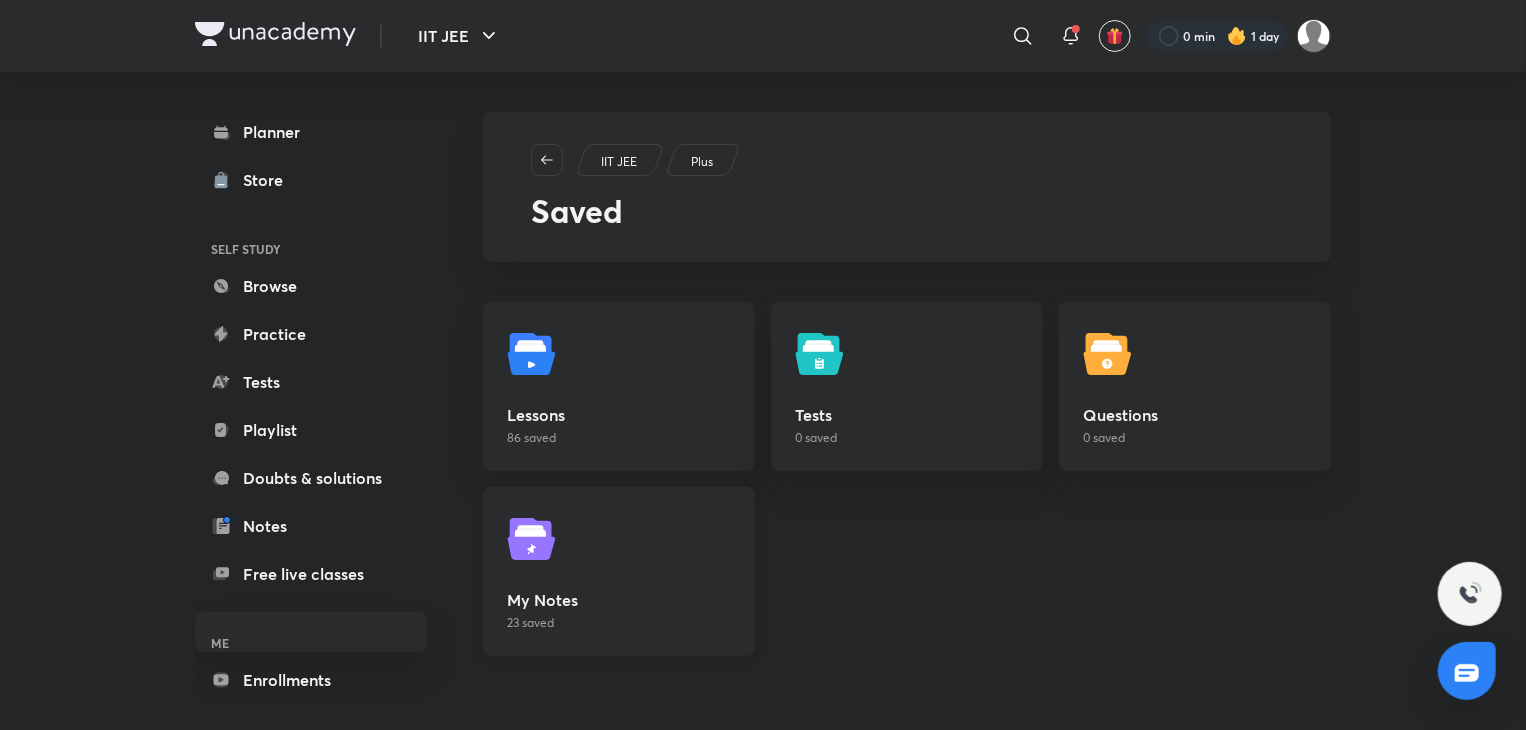 click on "My Notes 23 saved" at bounding box center (619, 571) 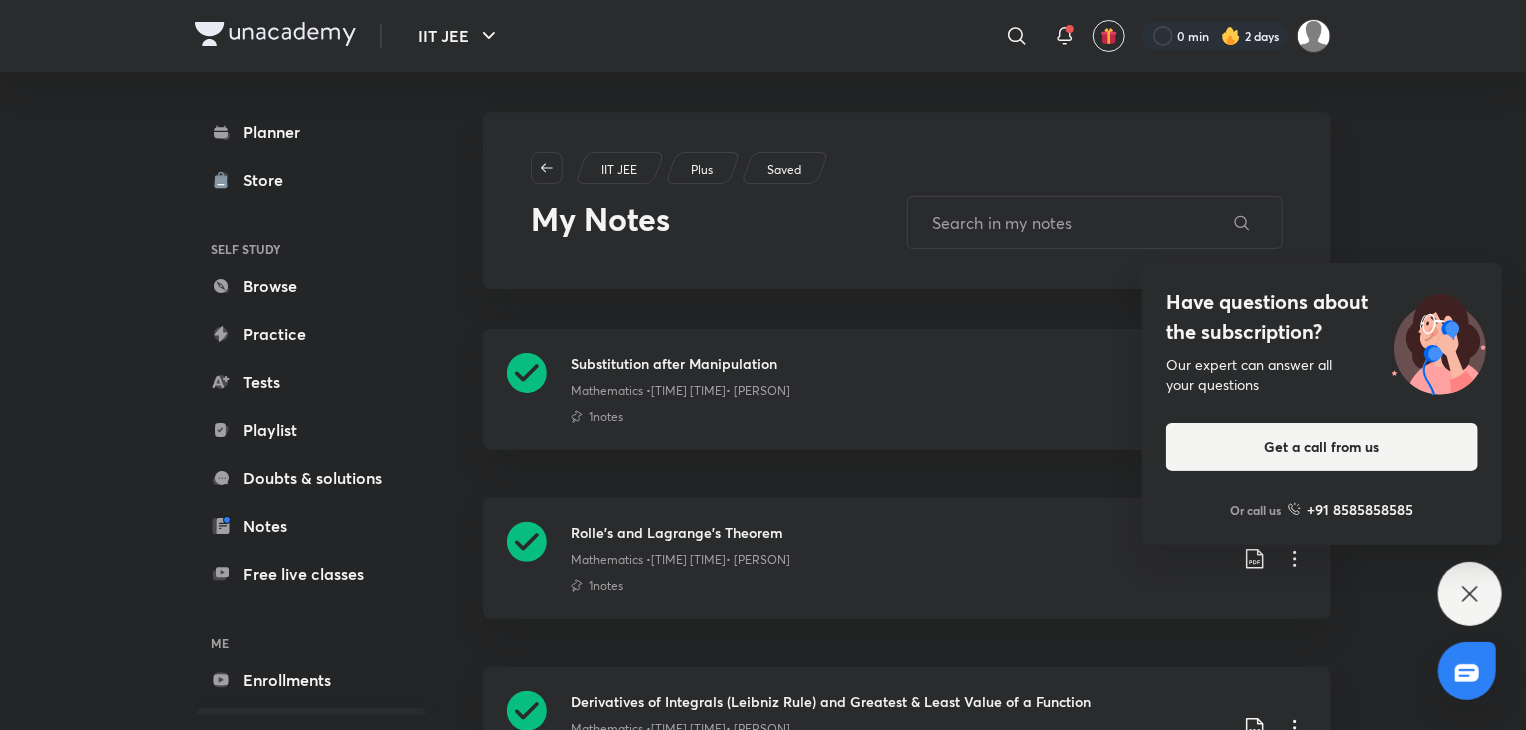 click on "Have questions about the subscription? Our expert can answer all your questions Get a call from us Or call us +91 8585858585" at bounding box center (1470, 594) 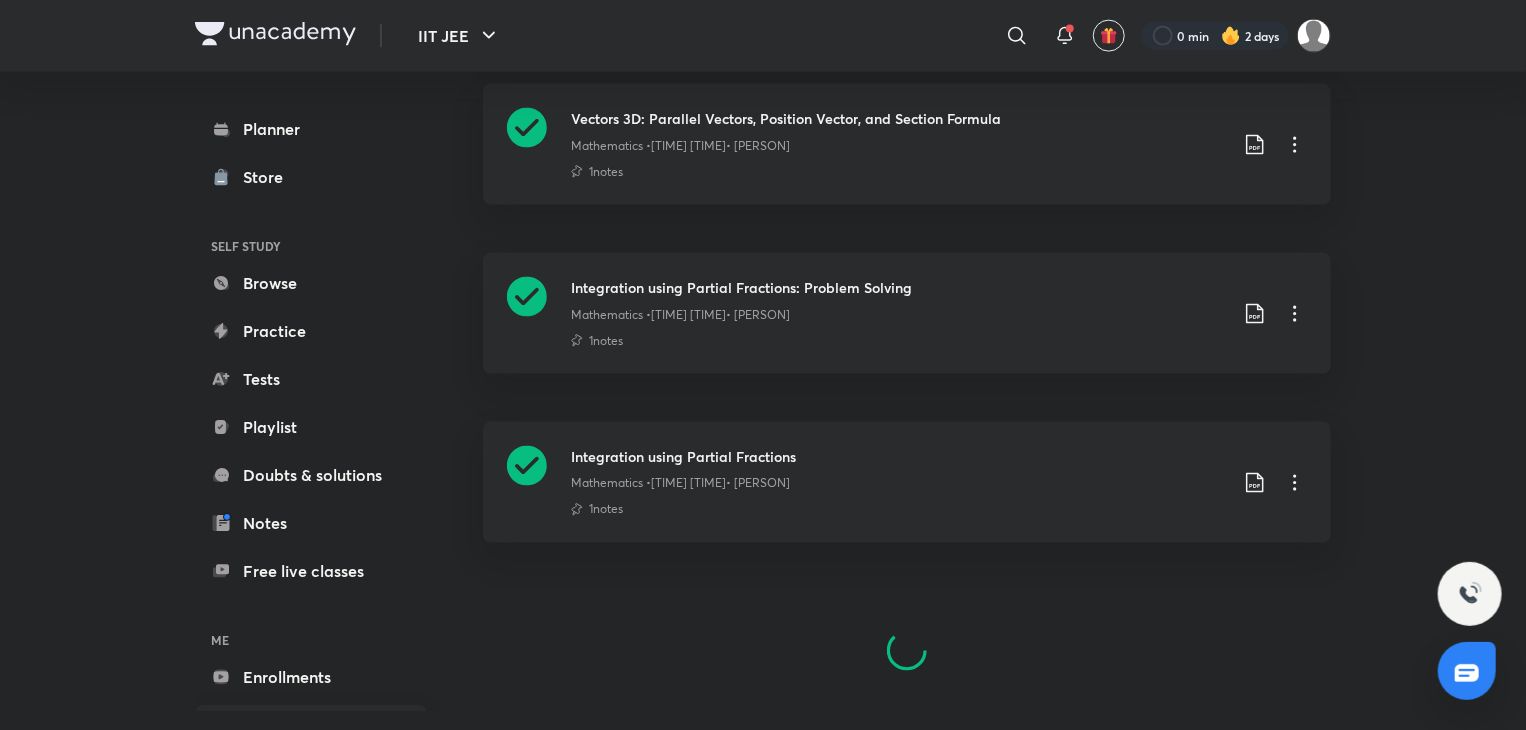 scroll, scrollTop: 1444, scrollLeft: 0, axis: vertical 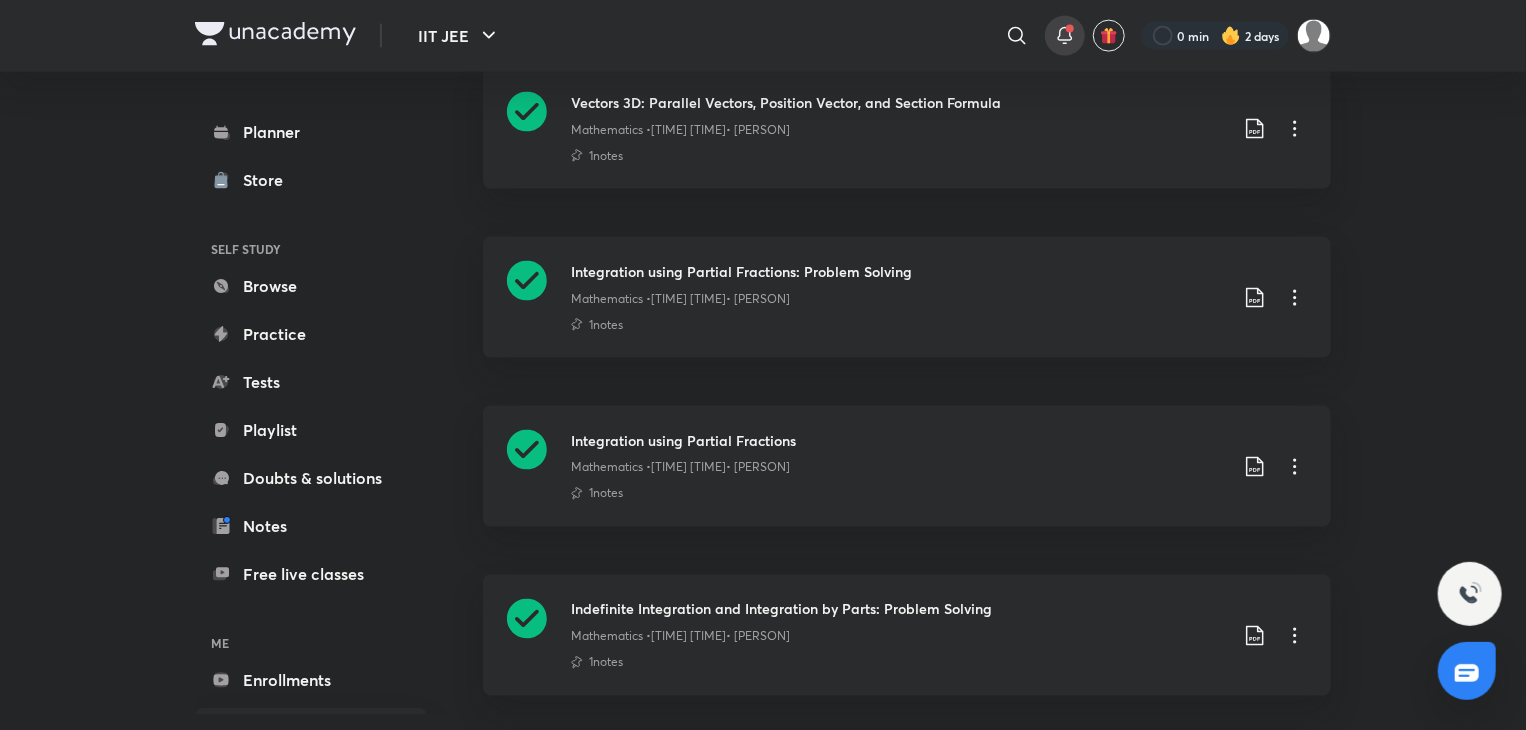click 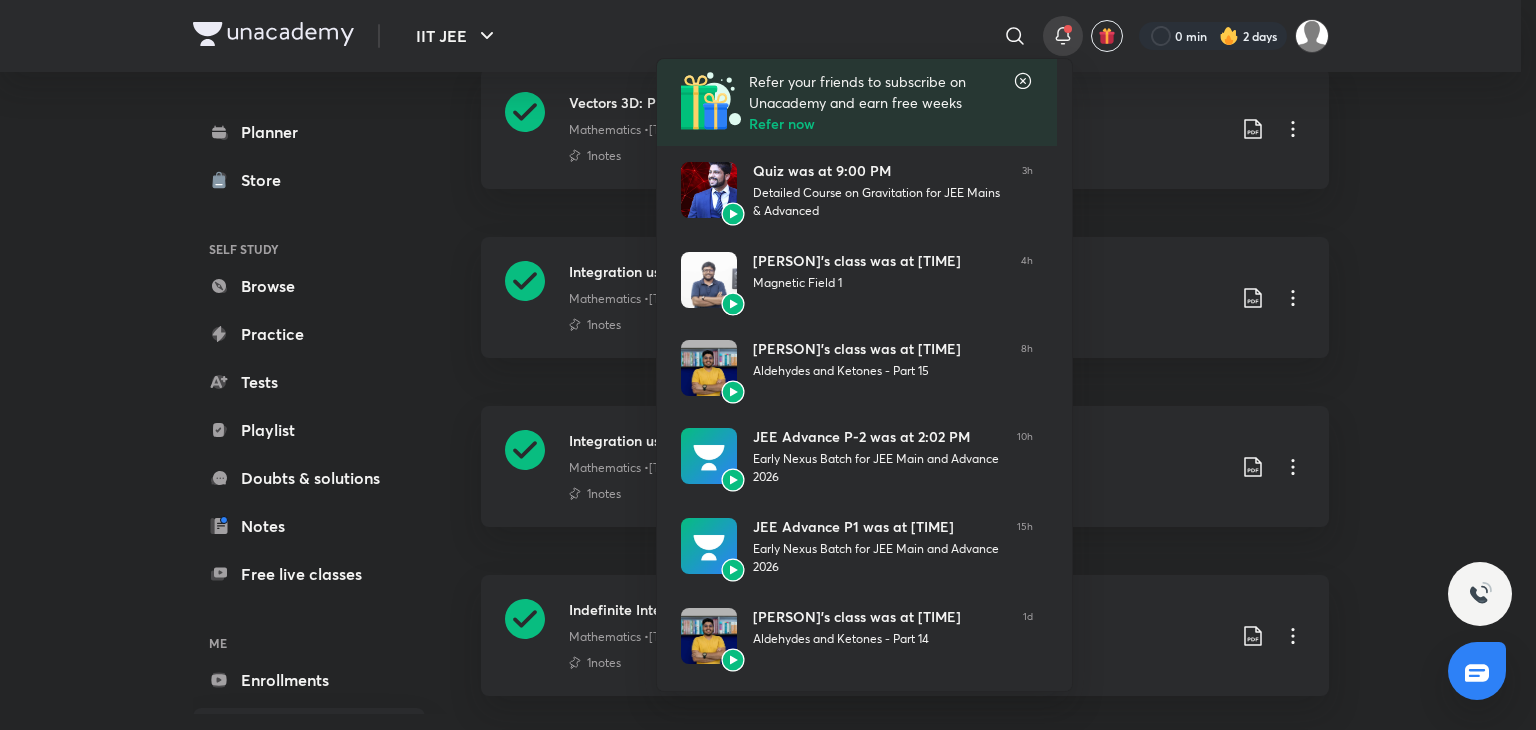 click at bounding box center (768, 365) 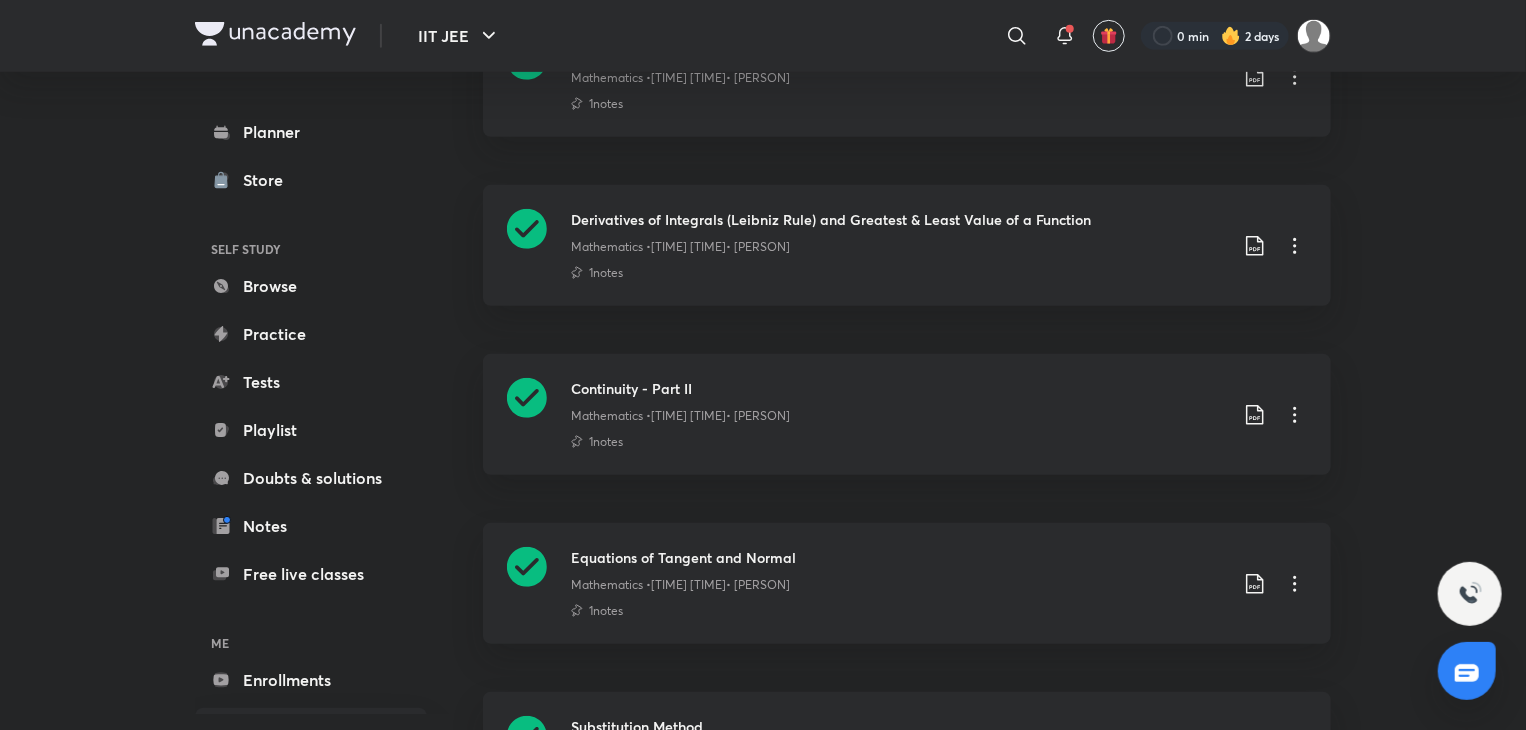 scroll, scrollTop: 483, scrollLeft: 0, axis: vertical 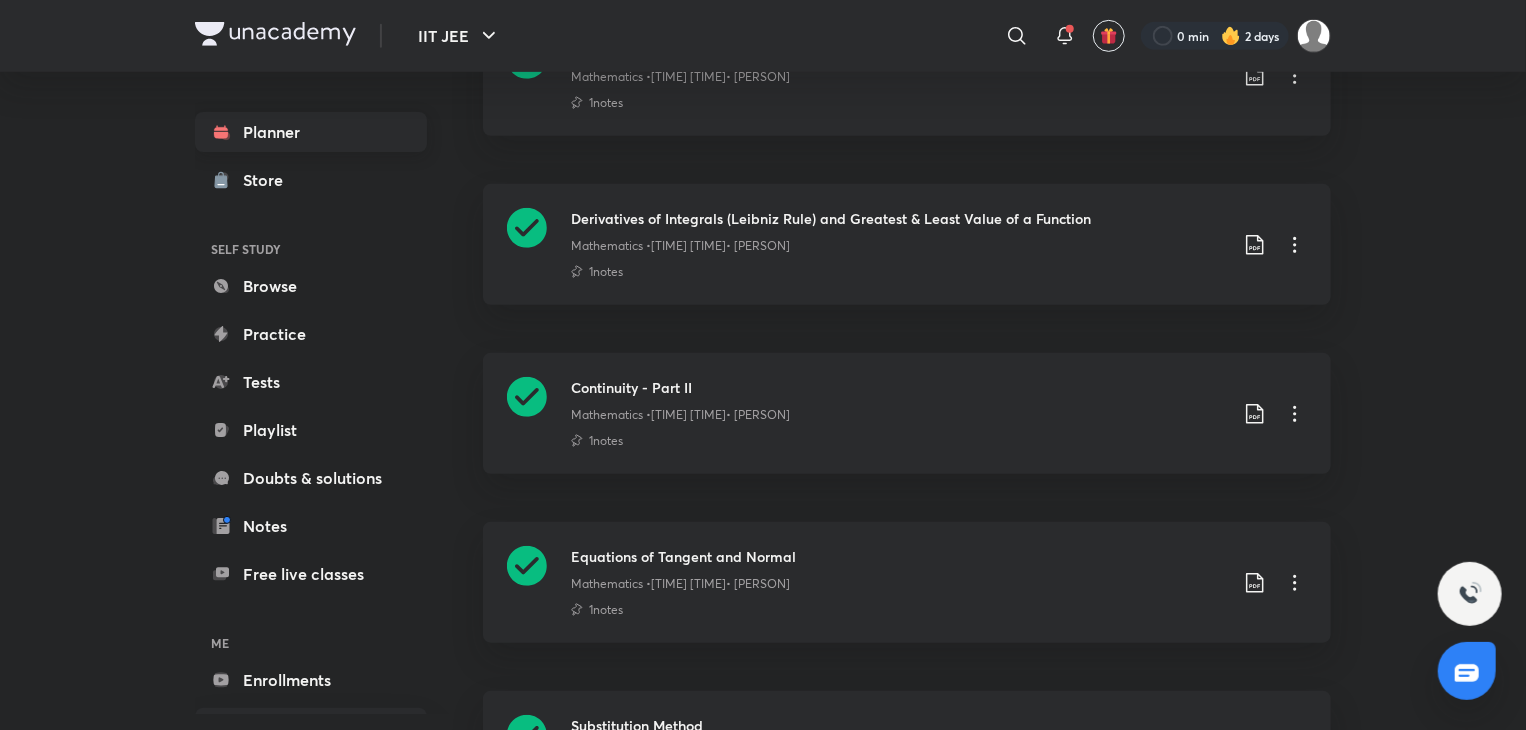 click on "Planner" at bounding box center [311, 132] 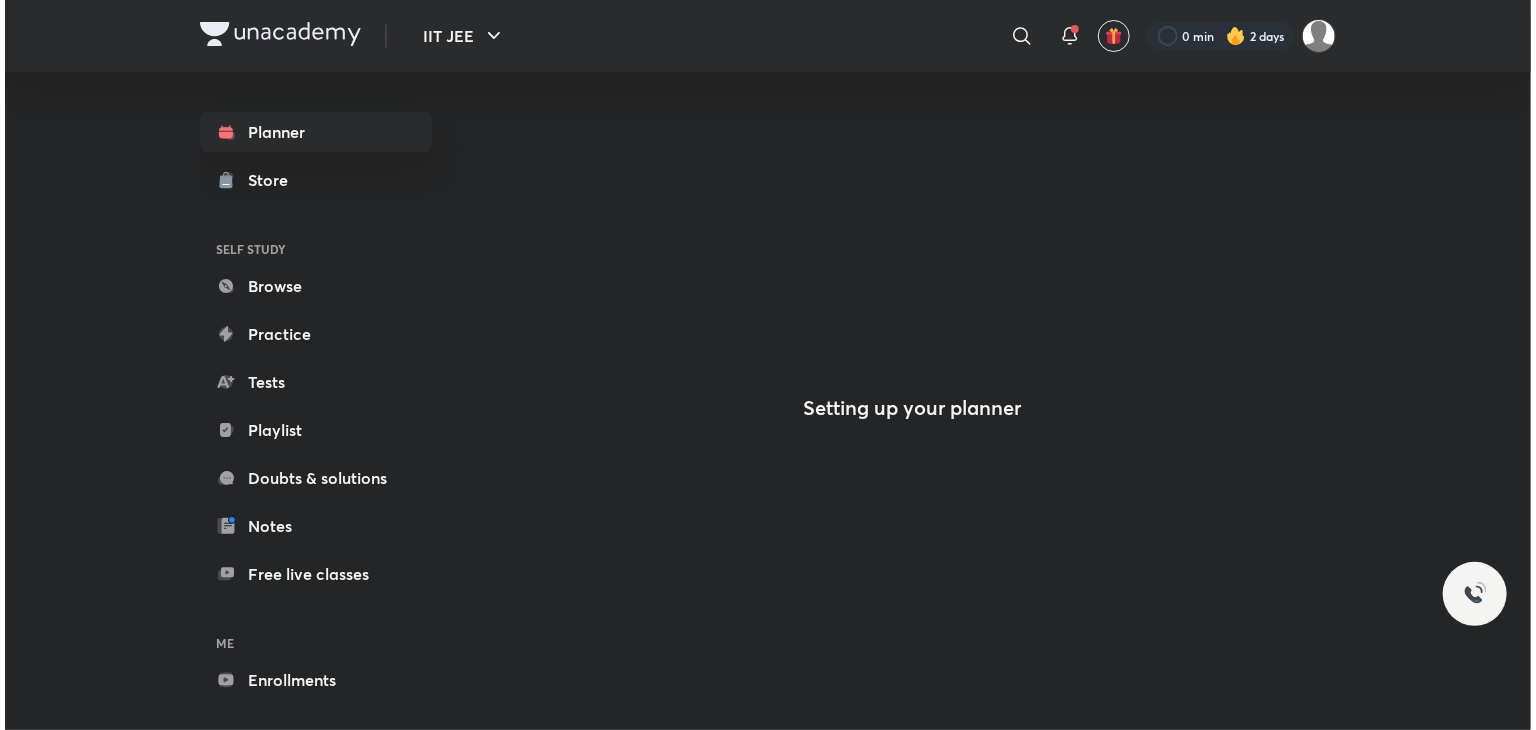 scroll, scrollTop: 0, scrollLeft: 0, axis: both 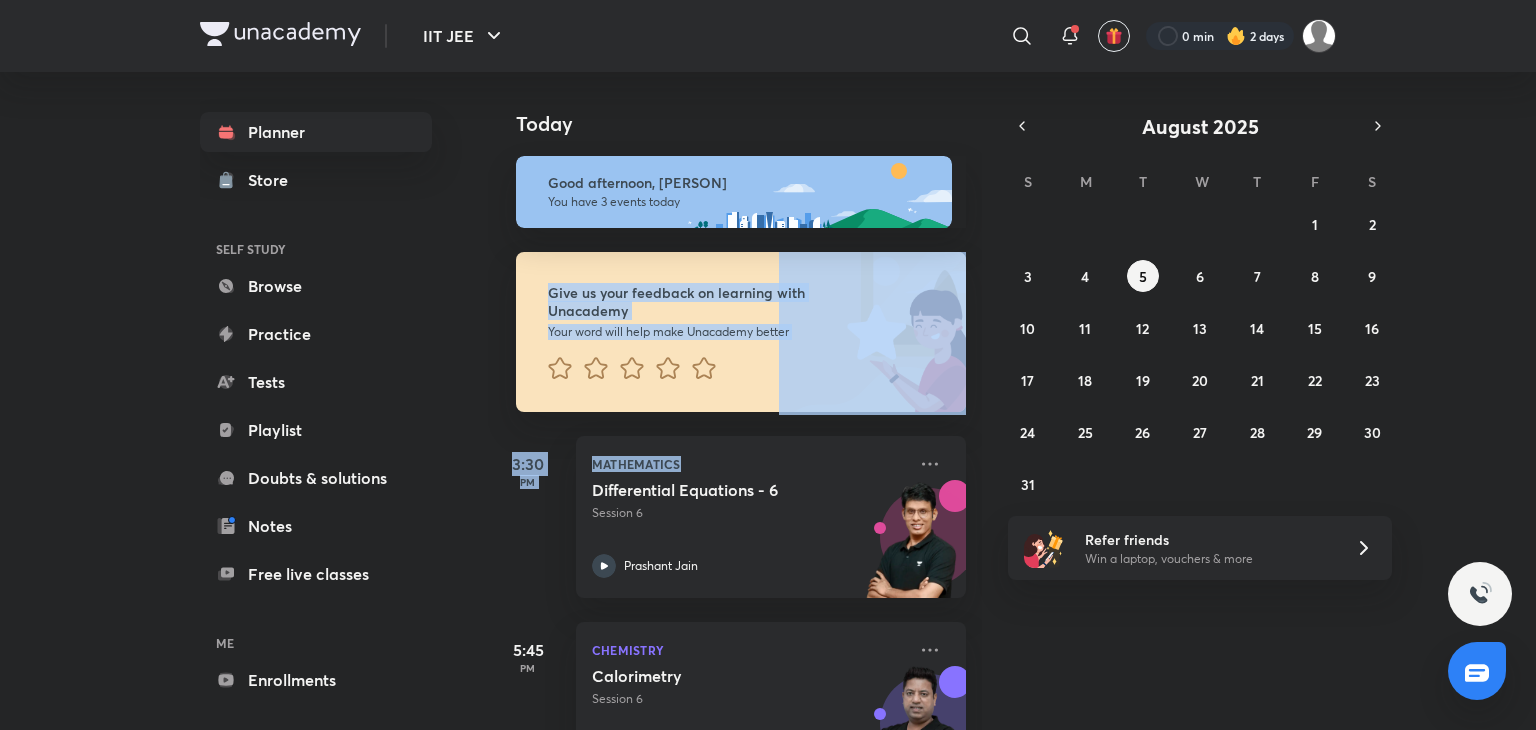 drag, startPoint x: 1485, startPoint y: 428, endPoint x: 777, endPoint y: 185, distance: 748.5406 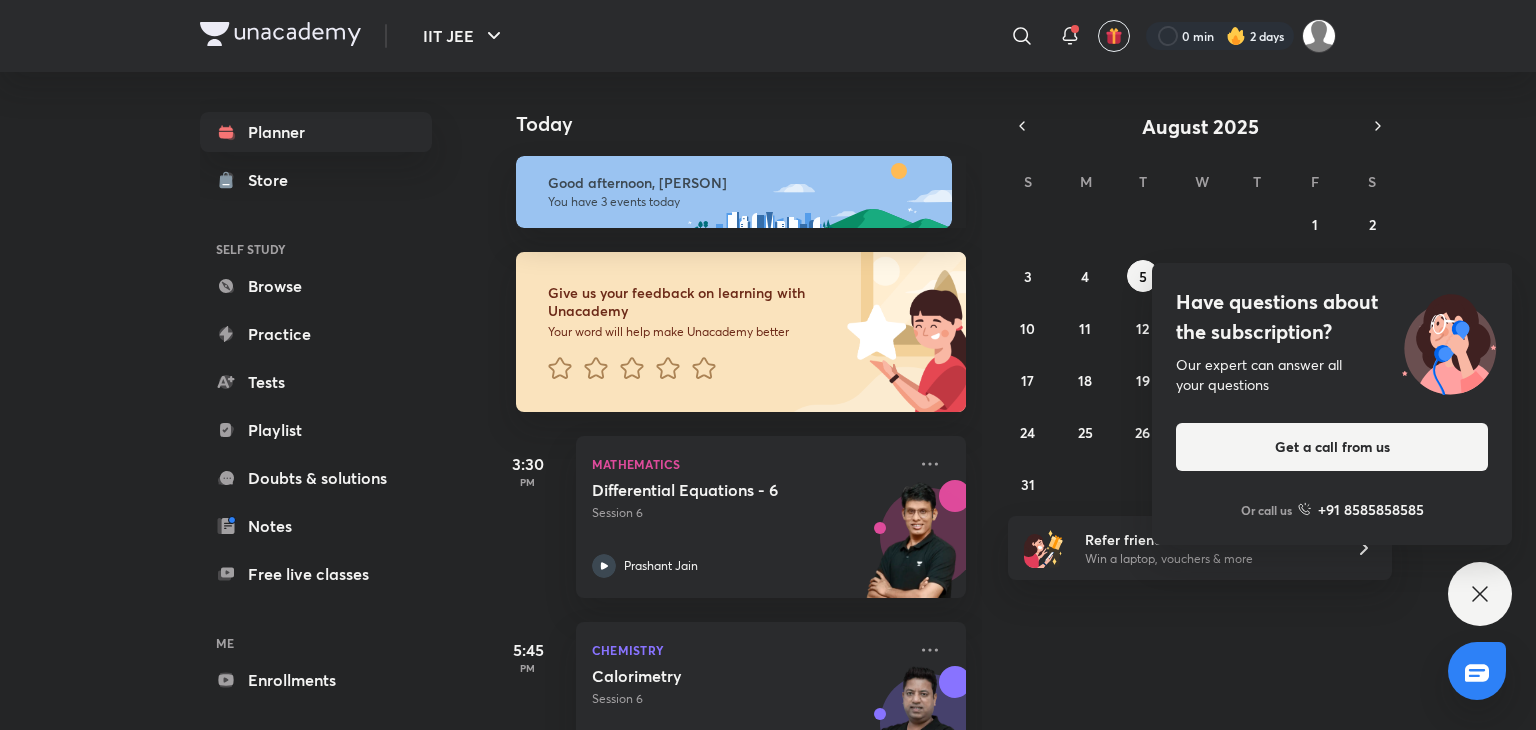click on "Planner Store SELF STUDY Browse Practice Tests Playlist Doubts & solutions Notes Free live classes ME Enrollments Saved" at bounding box center [336, 393] 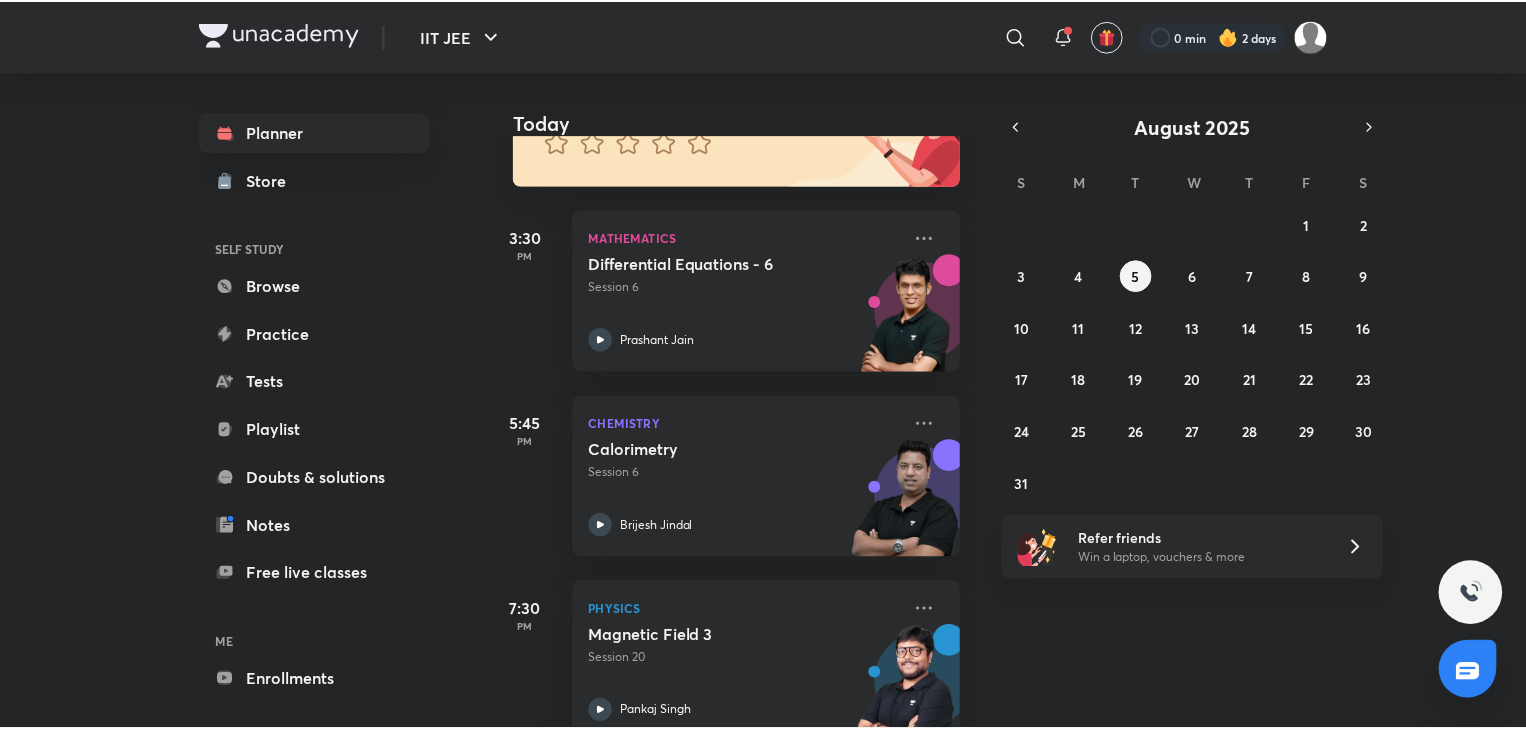 scroll, scrollTop: 266, scrollLeft: 0, axis: vertical 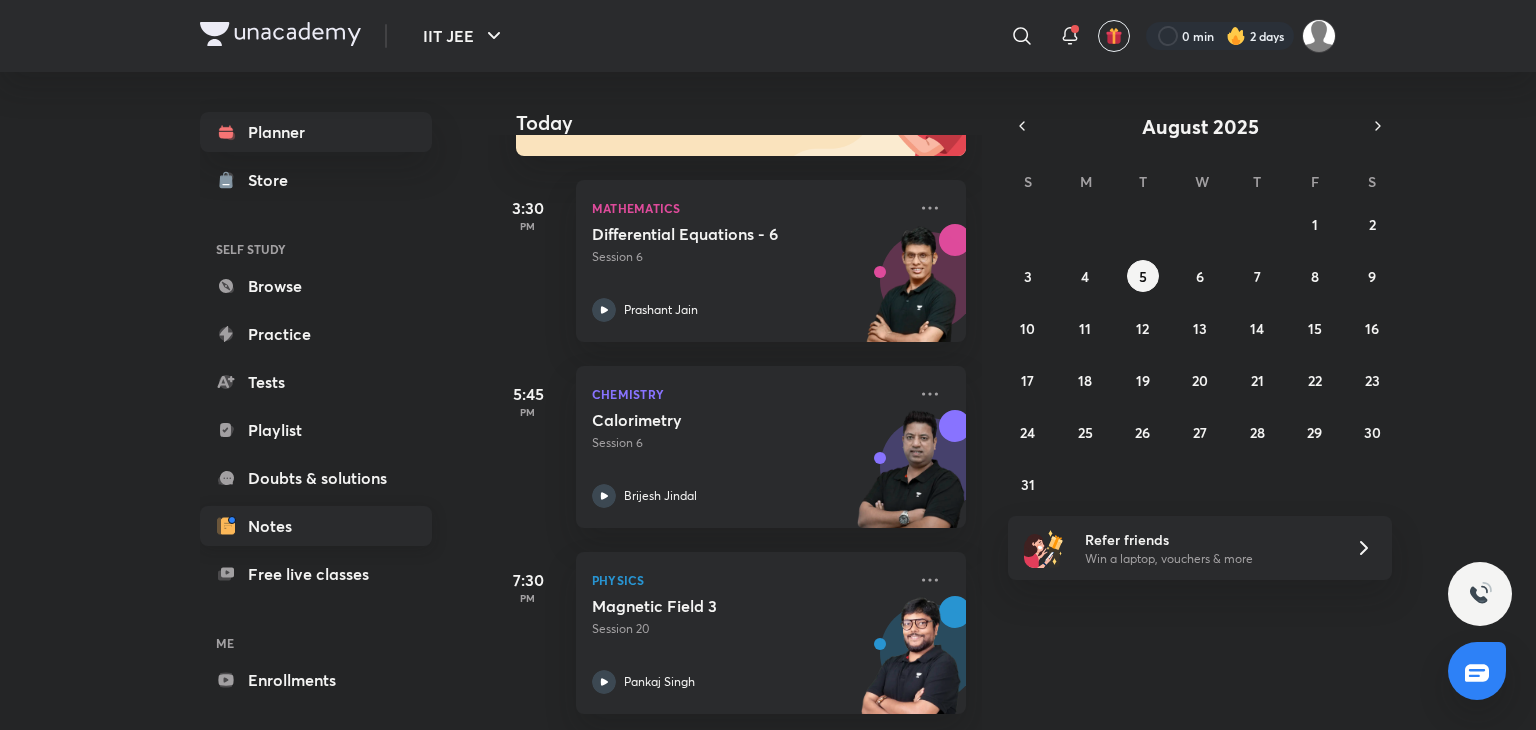 click on "Notes" at bounding box center [316, 526] 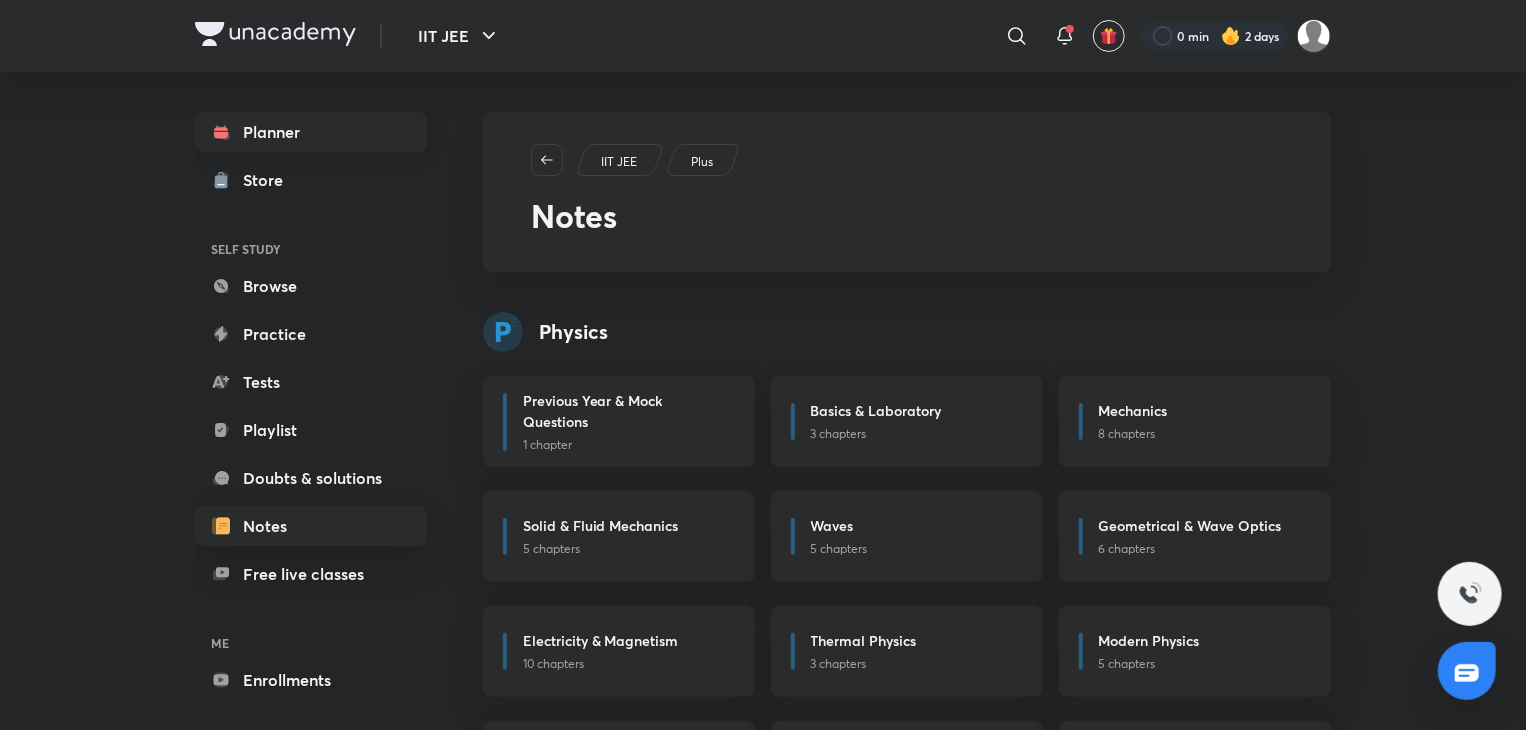 click on "Planner" at bounding box center [311, 132] 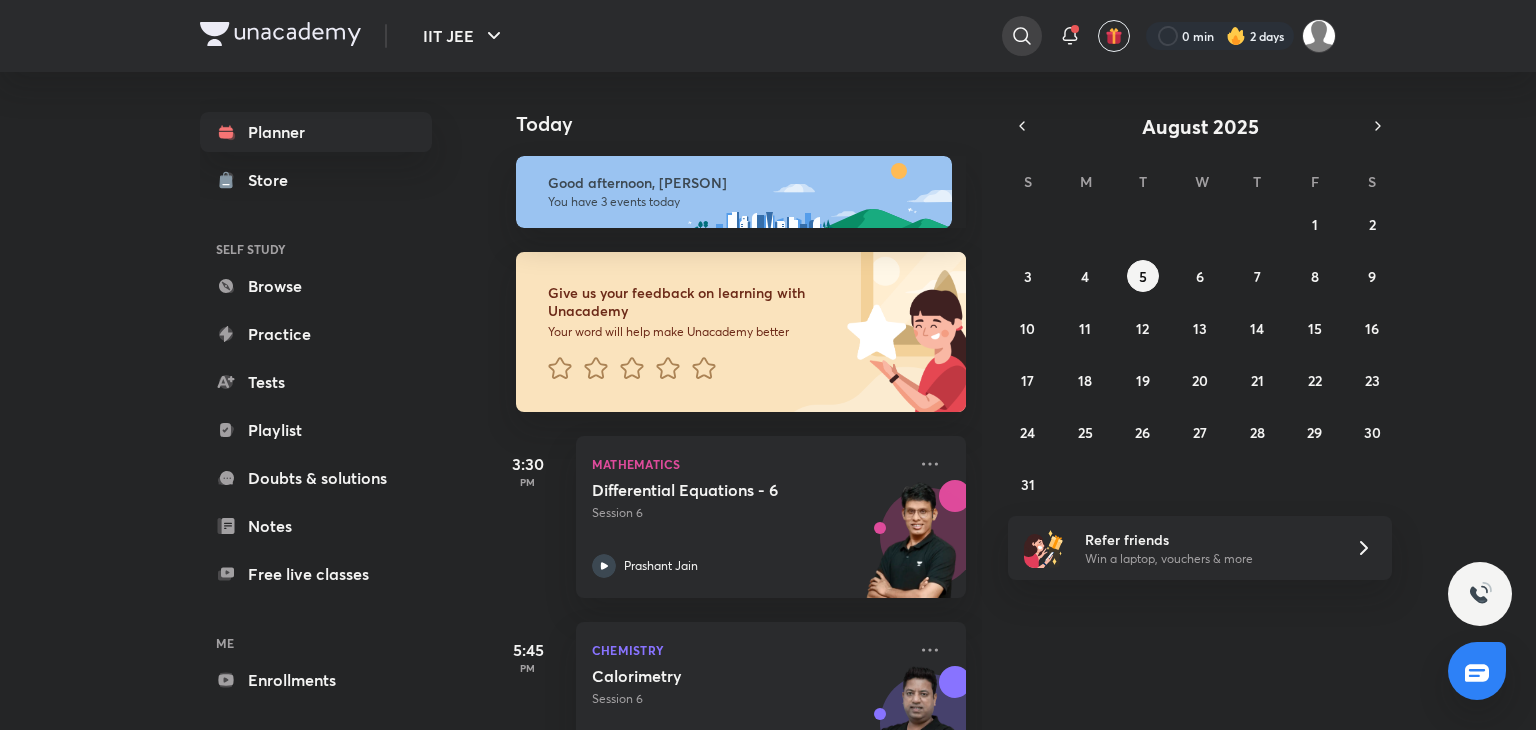 click 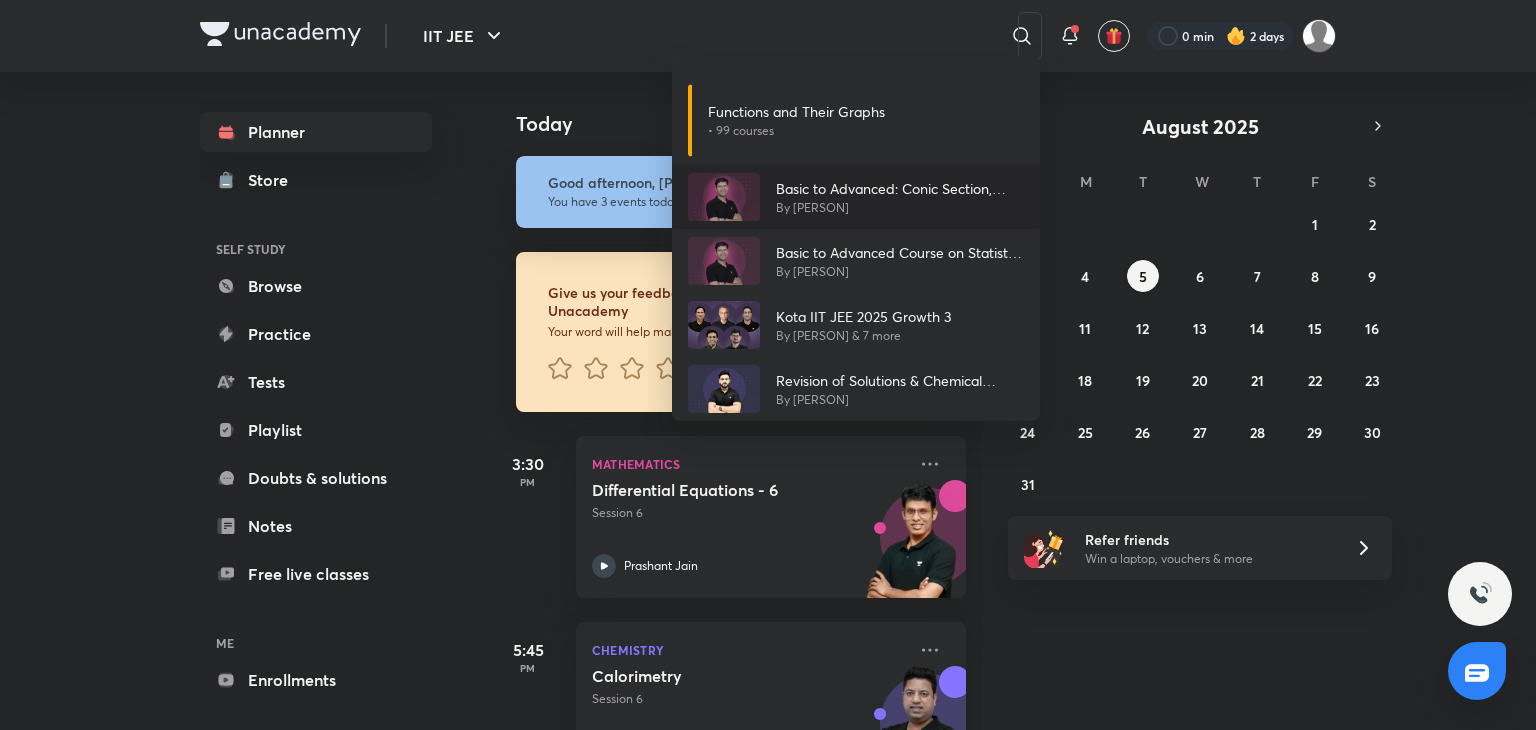 click on "Basic to Advanced: Conic Section, Statistics, and Mathematical Reasoning By [PERSON]" at bounding box center [856, 197] 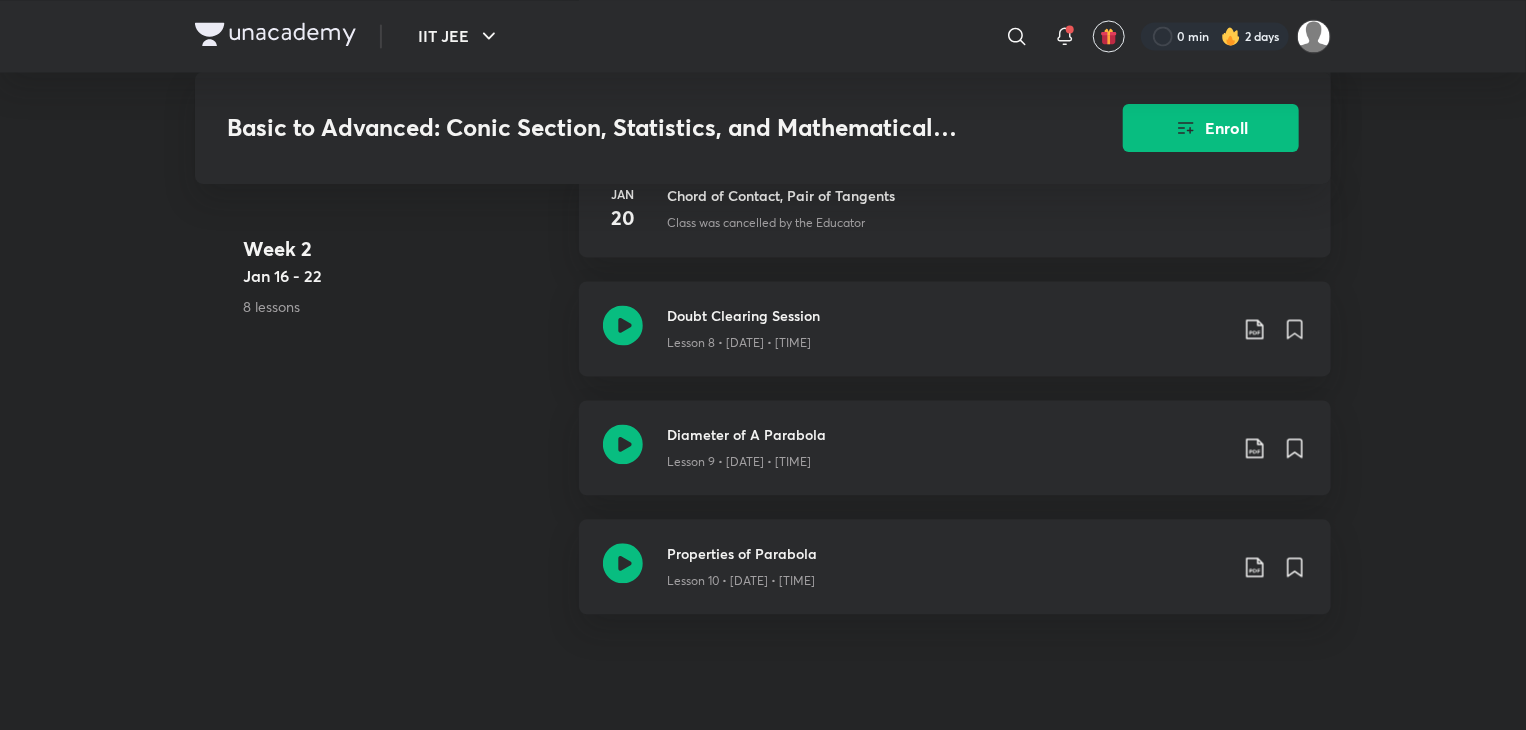 scroll, scrollTop: 1985, scrollLeft: 0, axis: vertical 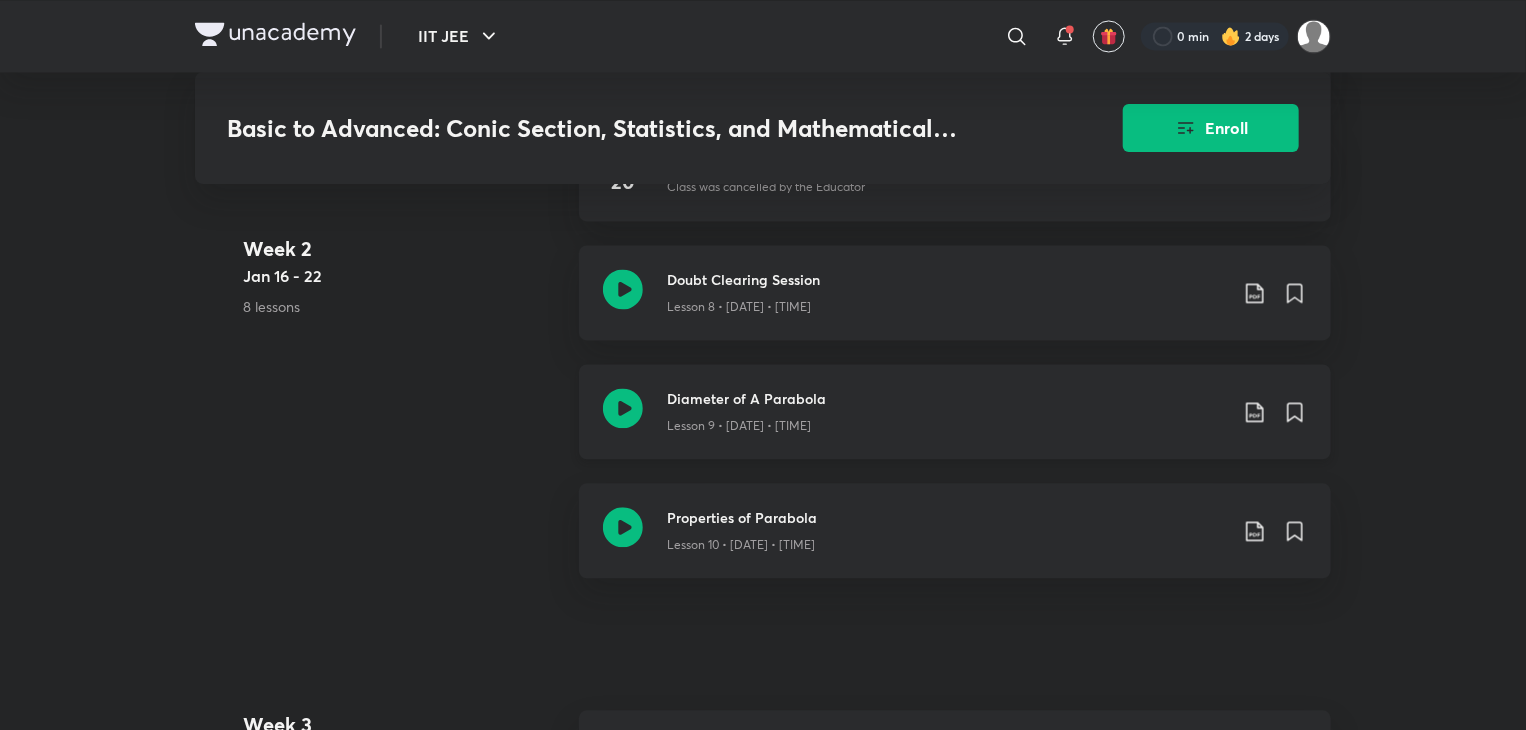 click 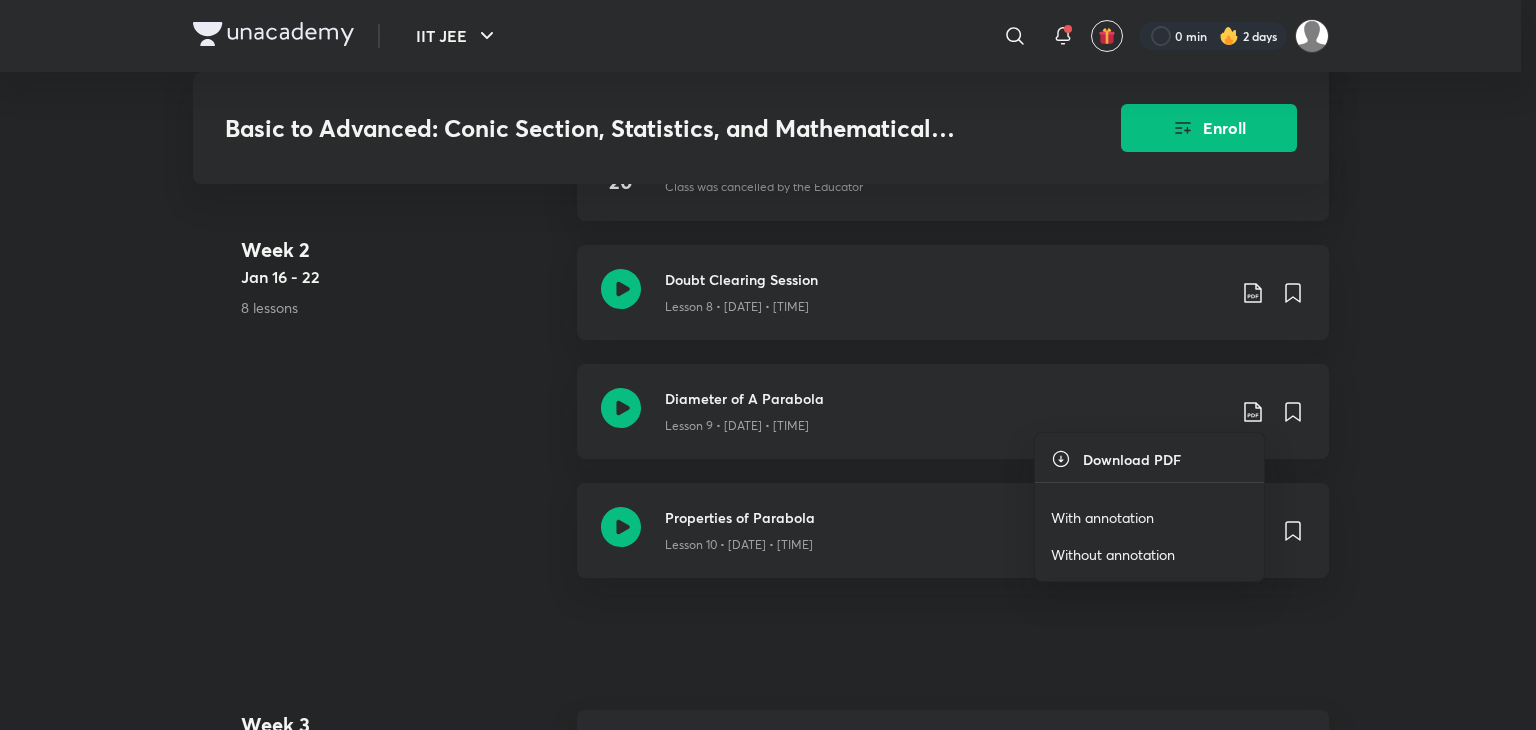 click on "With annotation" at bounding box center [1149, 517] 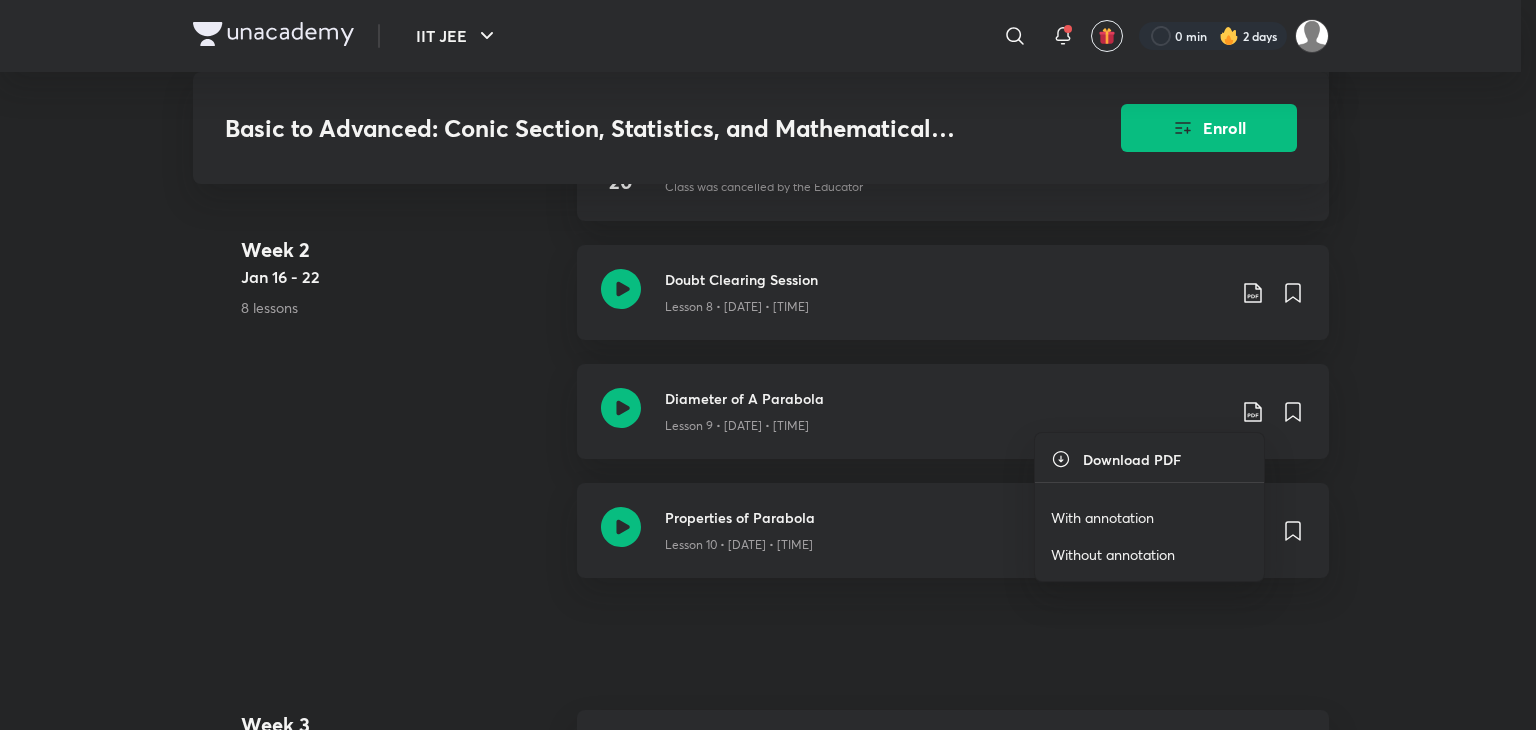 click on "With annotation" at bounding box center [1102, 517] 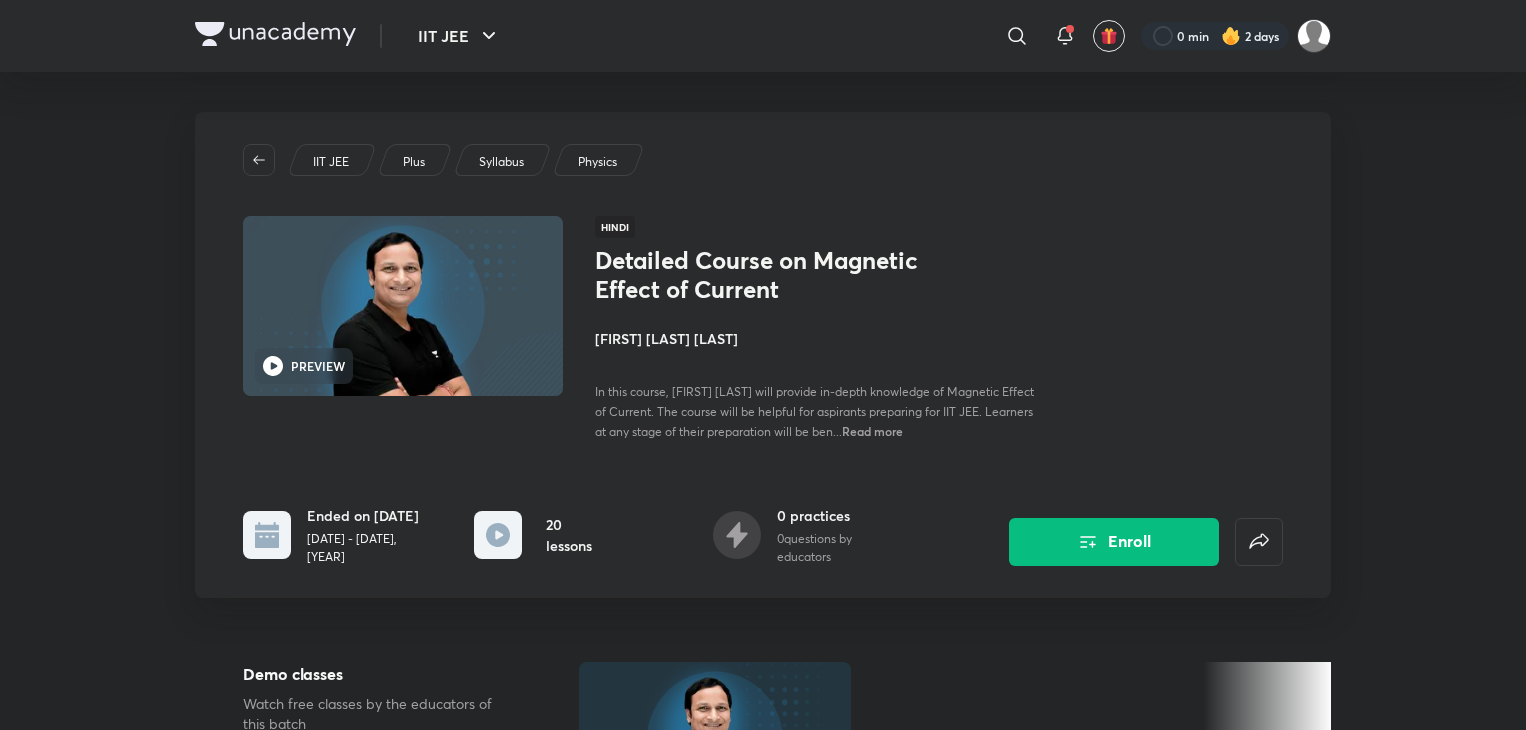 scroll, scrollTop: 0, scrollLeft: 0, axis: both 